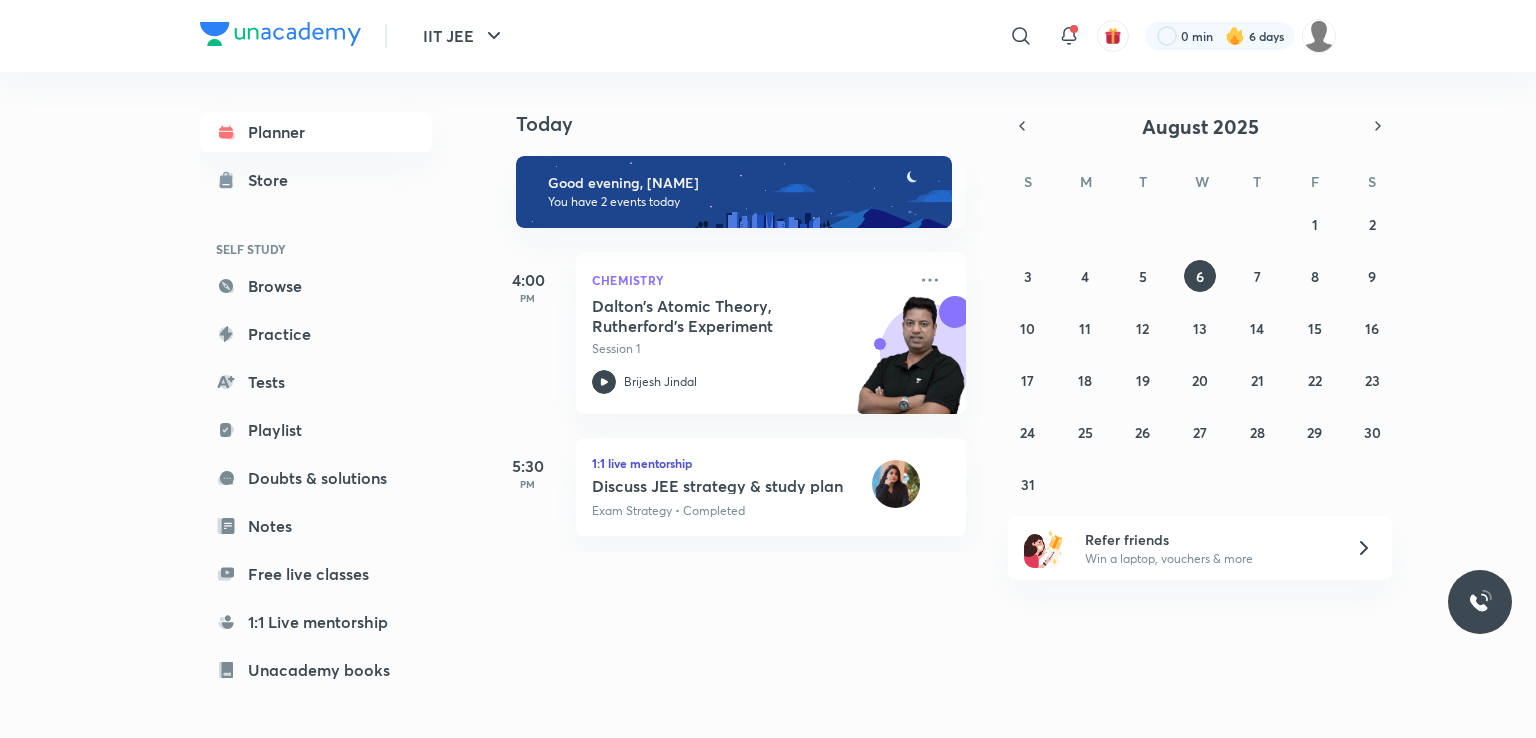 scroll, scrollTop: 0, scrollLeft: 0, axis: both 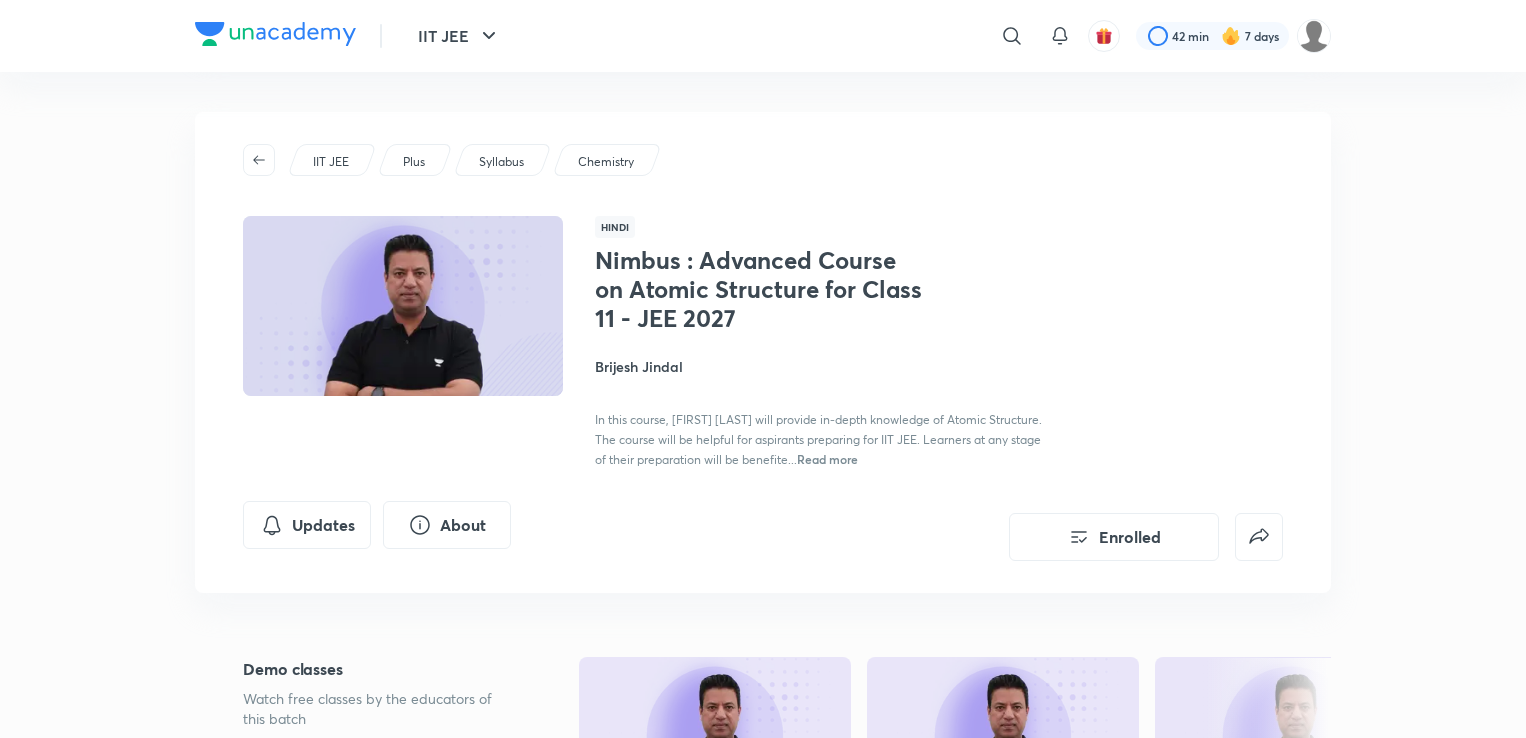 drag, startPoint x: 0, startPoint y: 0, endPoint x: 377, endPoint y: 616, distance: 722.20844 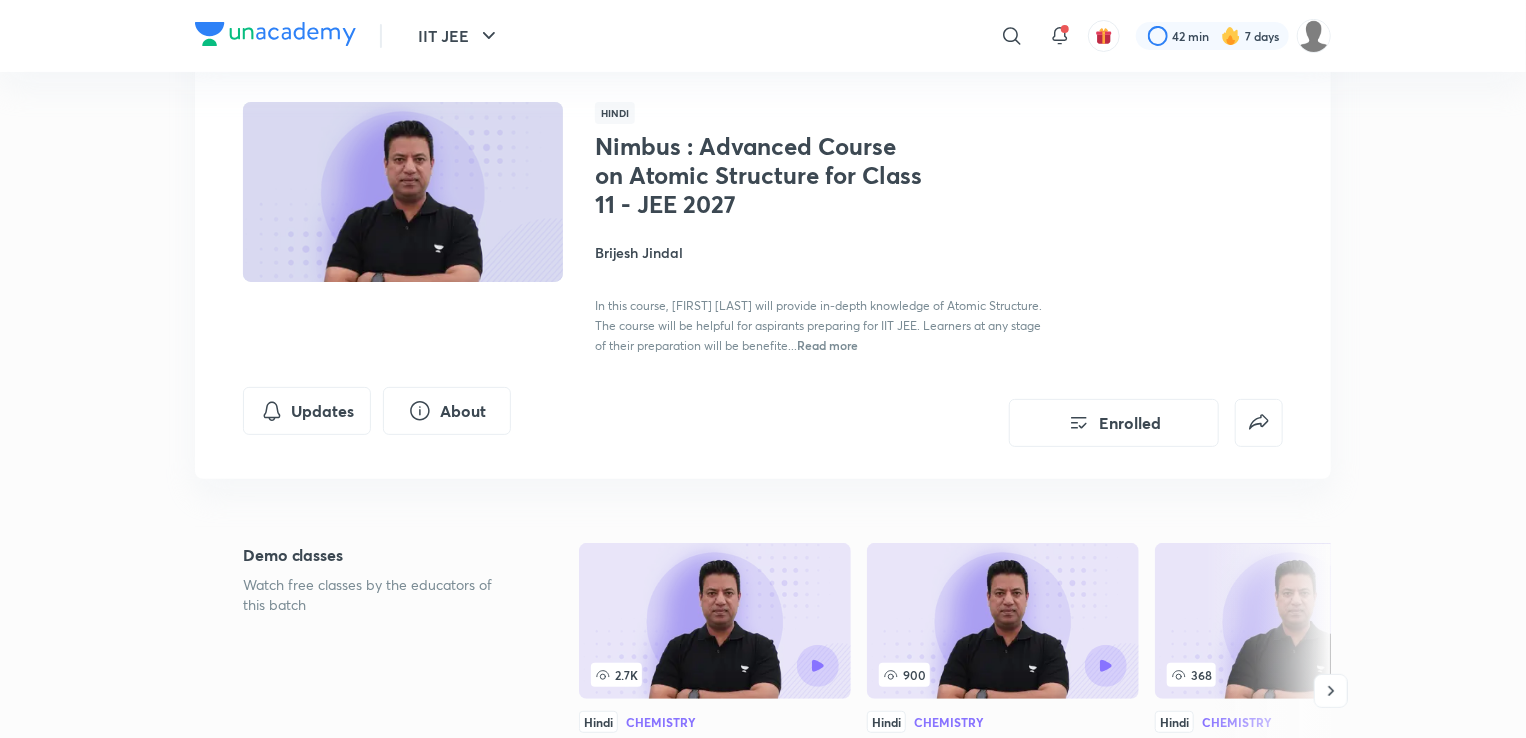 scroll, scrollTop: 114, scrollLeft: 0, axis: vertical 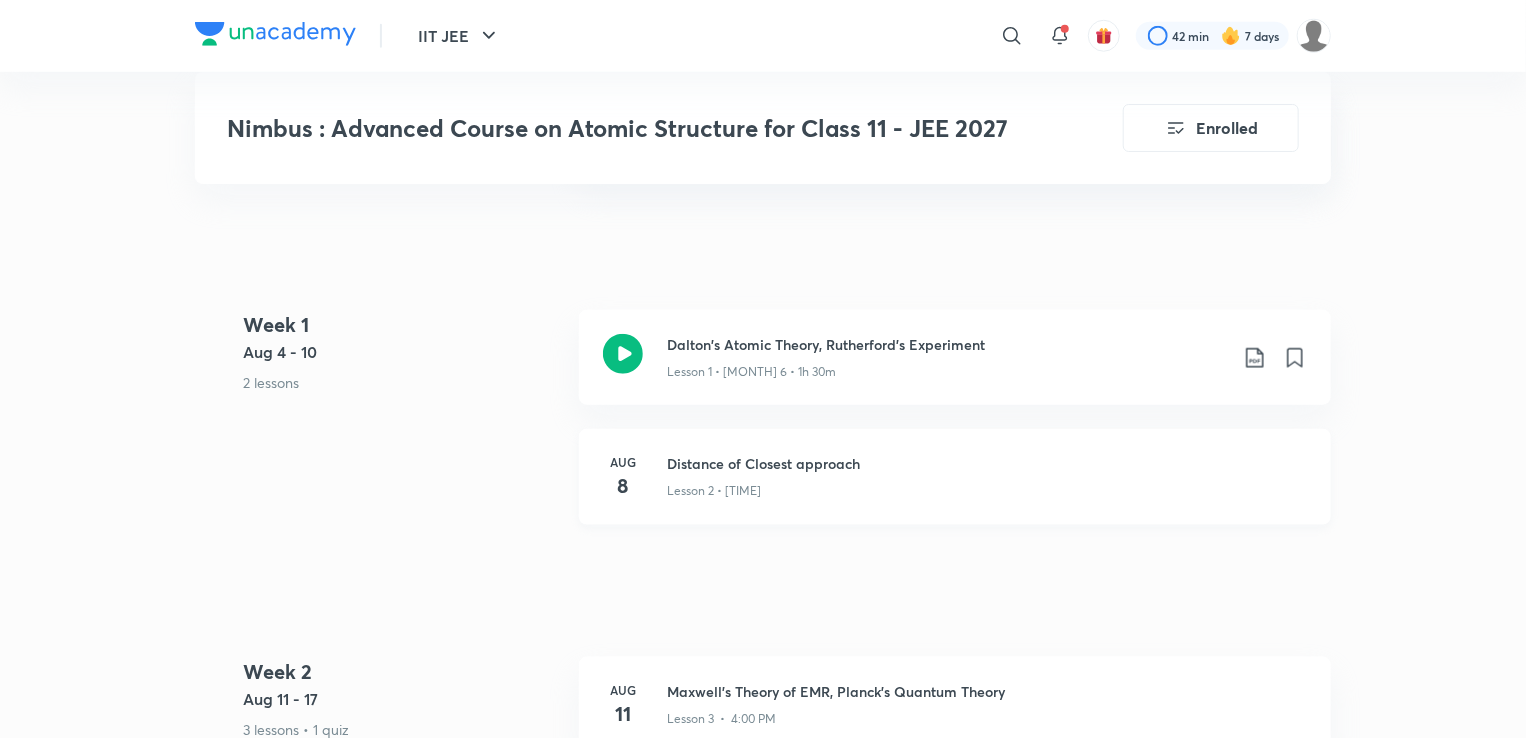 click on "Lesson 2 • [TIME]" at bounding box center [714, 491] 